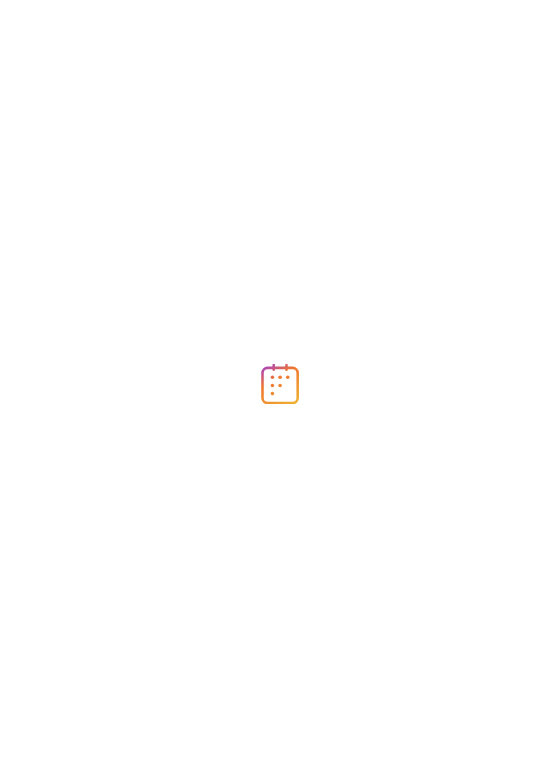 scroll, scrollTop: 0, scrollLeft: 0, axis: both 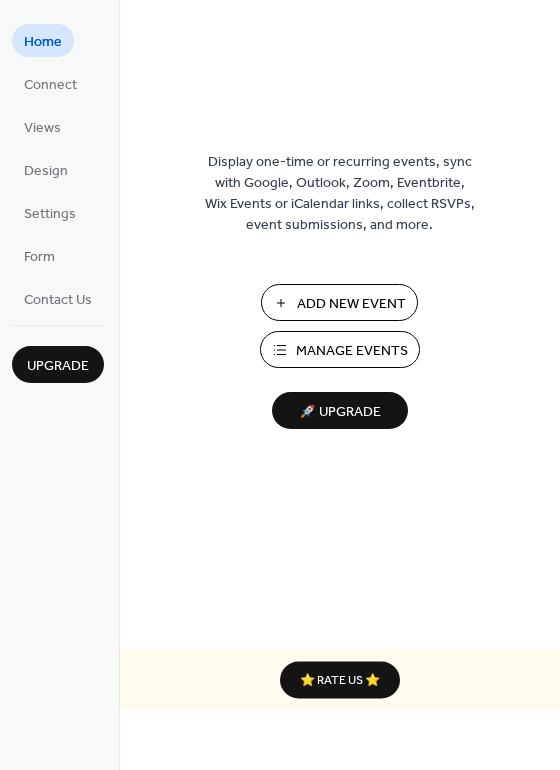 click on "Manage Events" at bounding box center [352, 351] 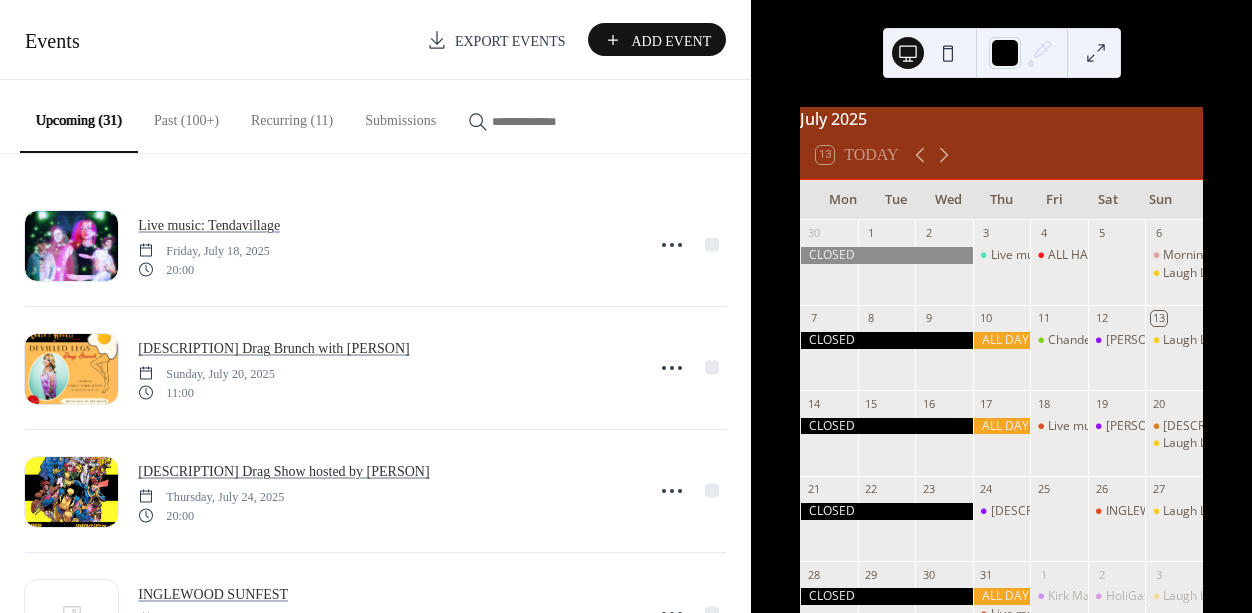 scroll, scrollTop: 0, scrollLeft: 0, axis: both 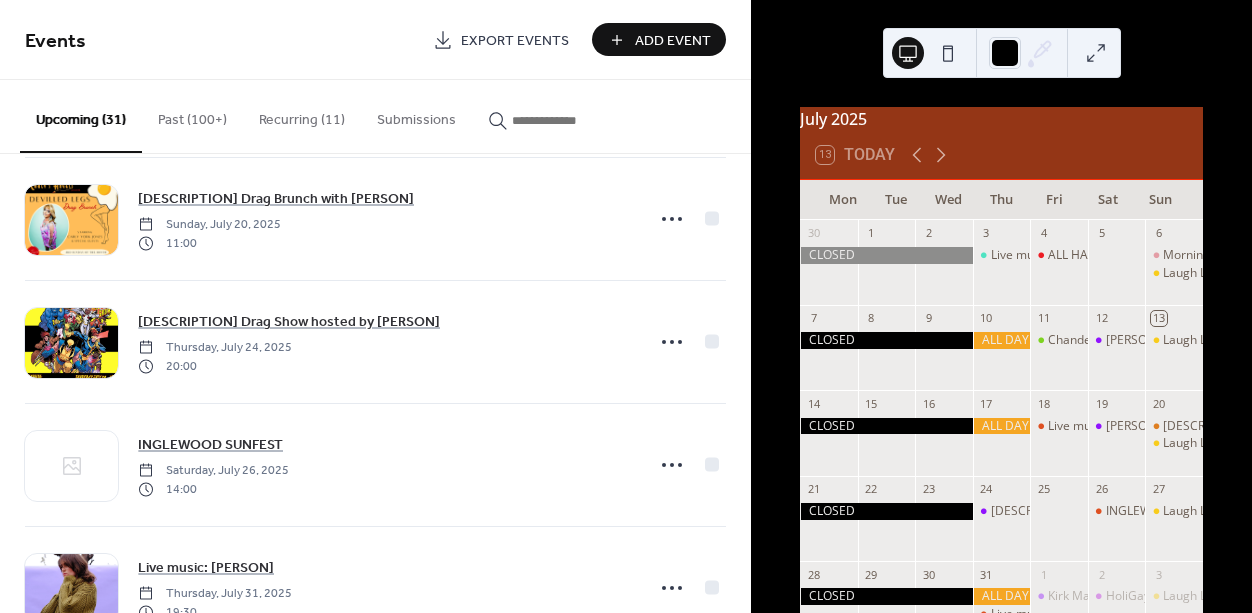 click on "Recurring  (11)" at bounding box center [302, 115] 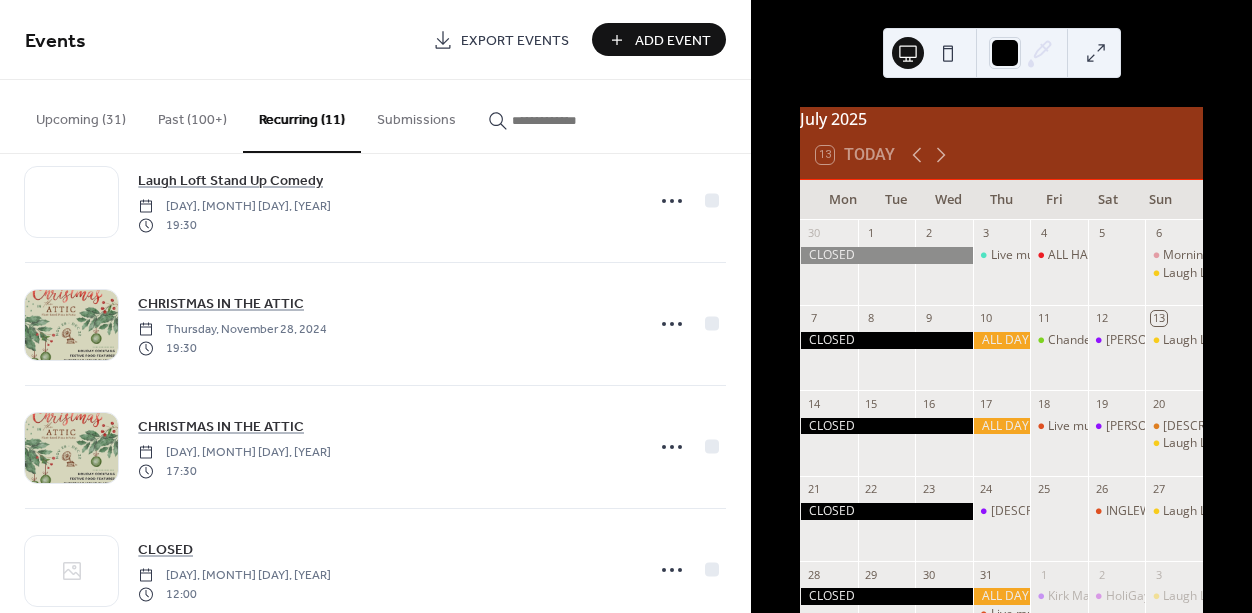 scroll, scrollTop: 0, scrollLeft: 0, axis: both 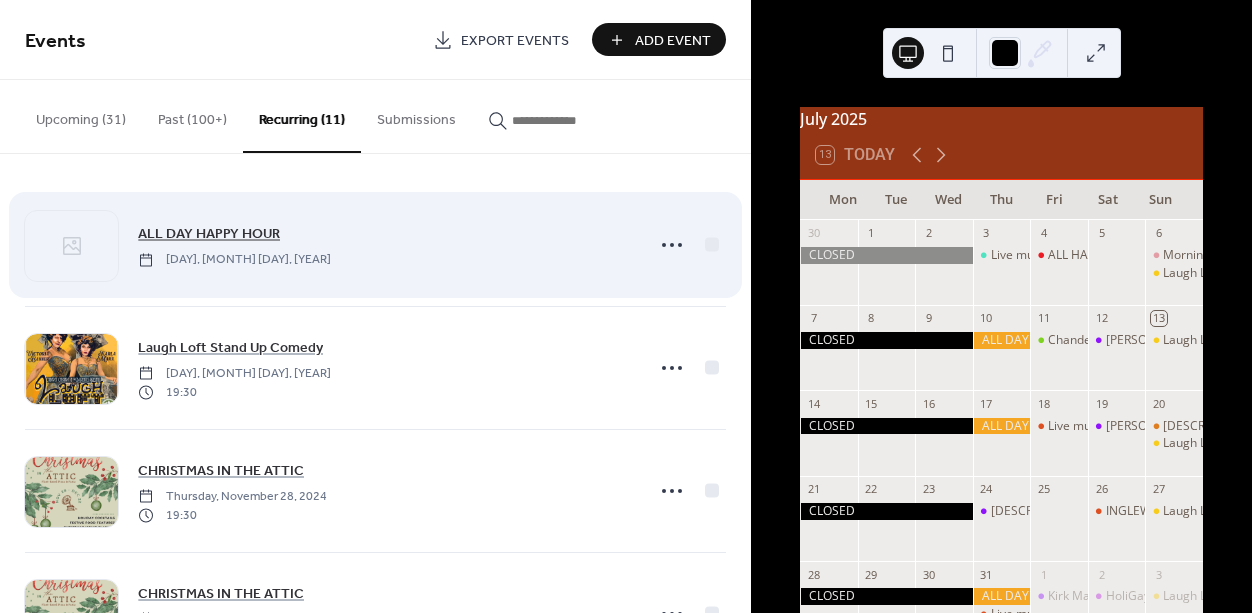 click on "ALL DAY HAPPY HOUR" at bounding box center (209, 234) 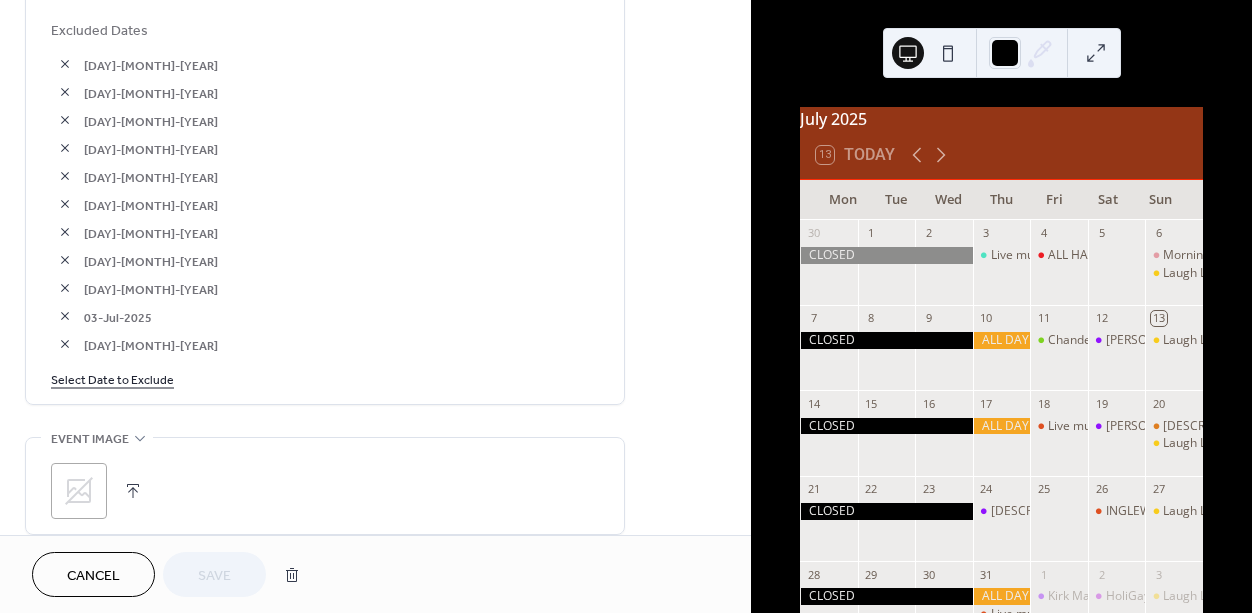 scroll, scrollTop: 1242, scrollLeft: 0, axis: vertical 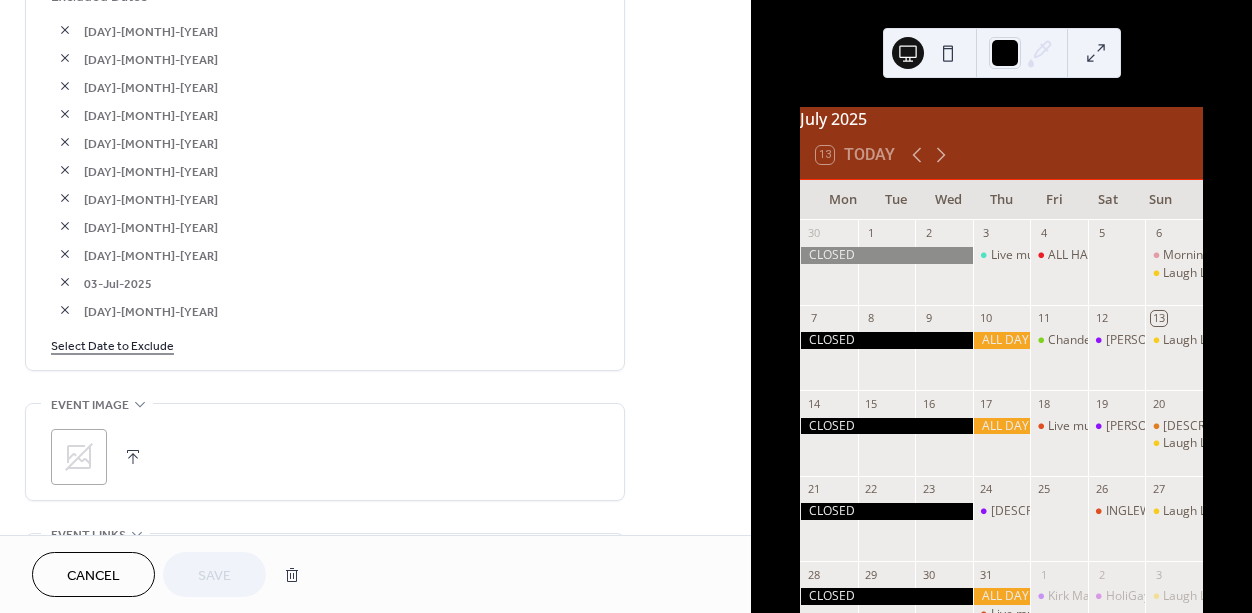 click on "Select Date to Exclude" at bounding box center (112, 344) 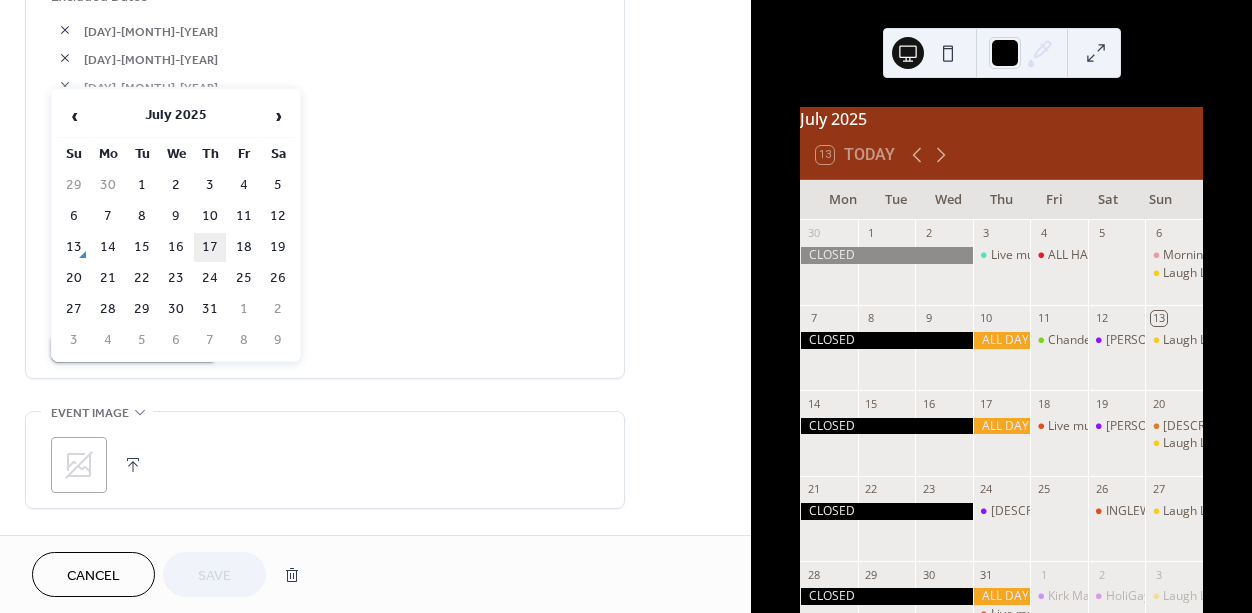 click on "17" at bounding box center (210, 247) 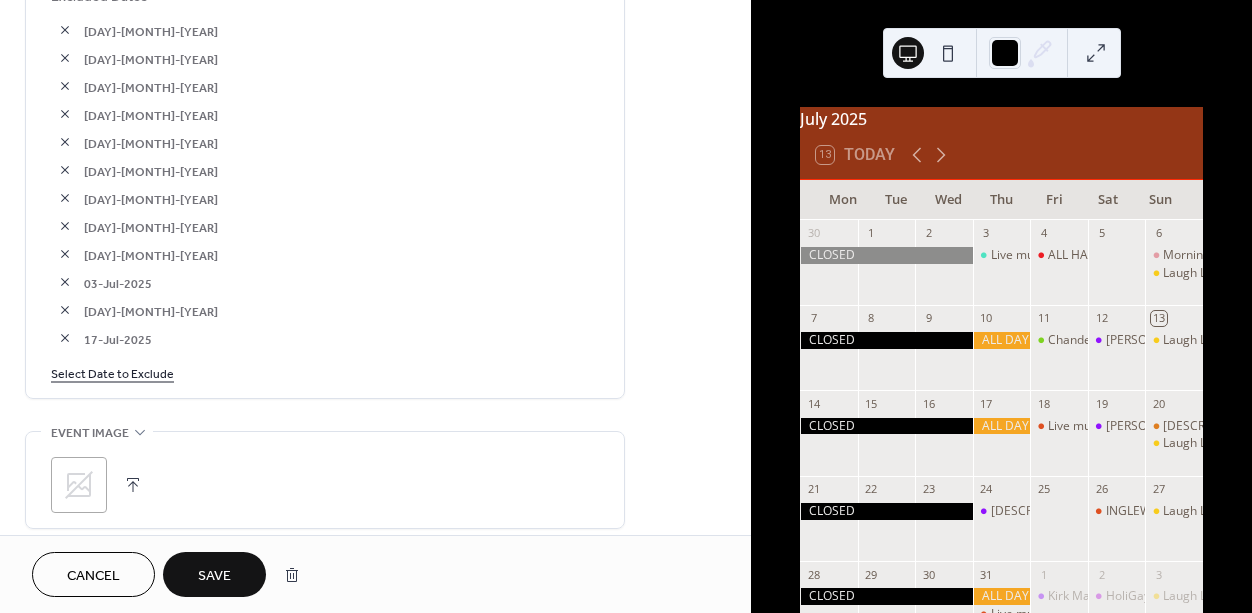 click on "Save" at bounding box center [214, 576] 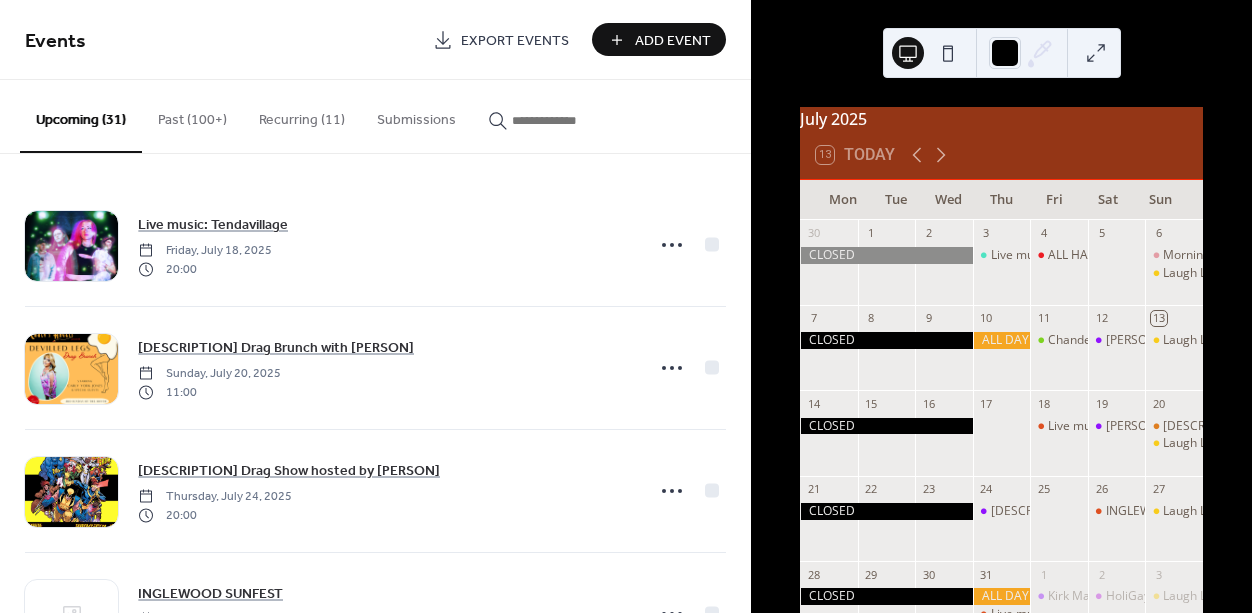 click at bounding box center (562, 120) 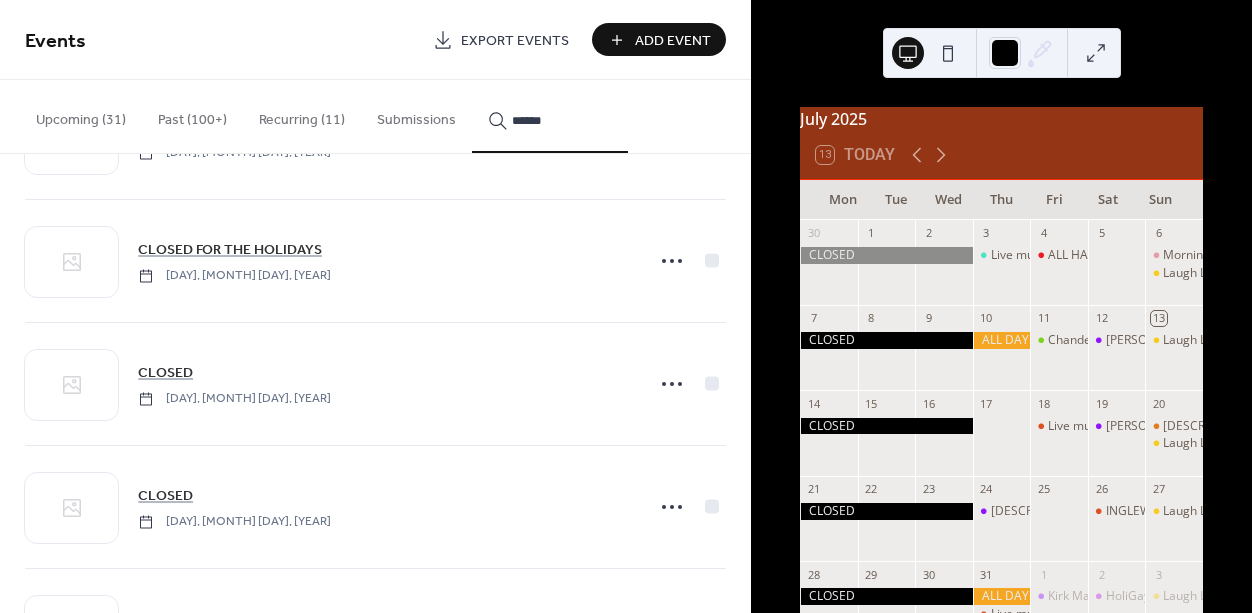 scroll, scrollTop: 0, scrollLeft: 0, axis: both 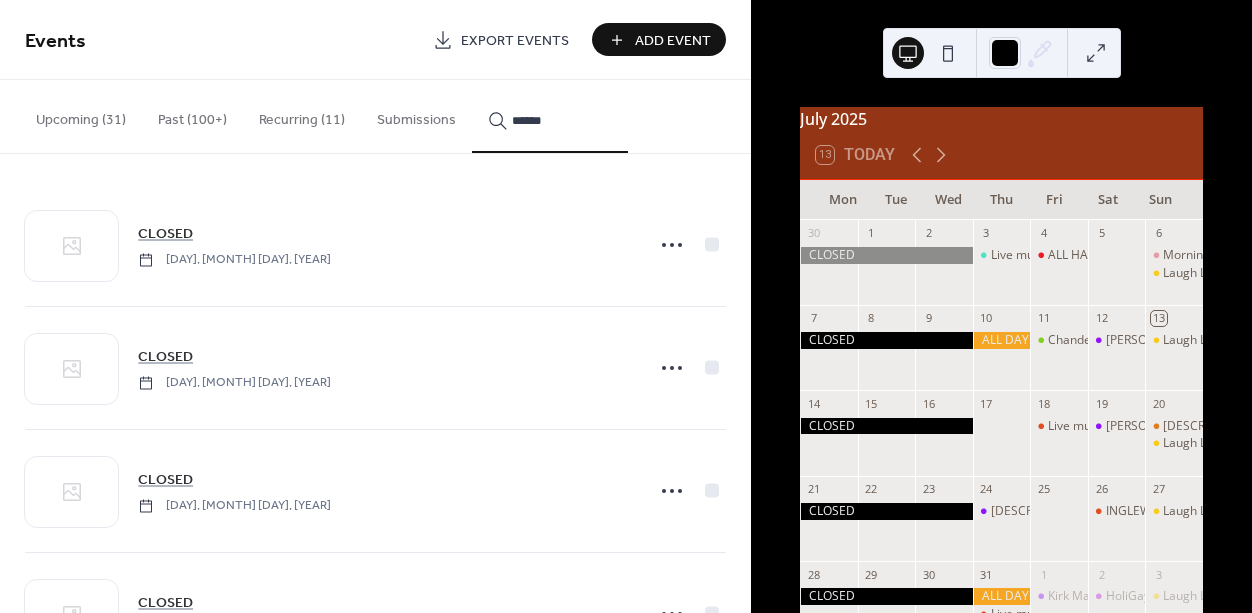 type on "******" 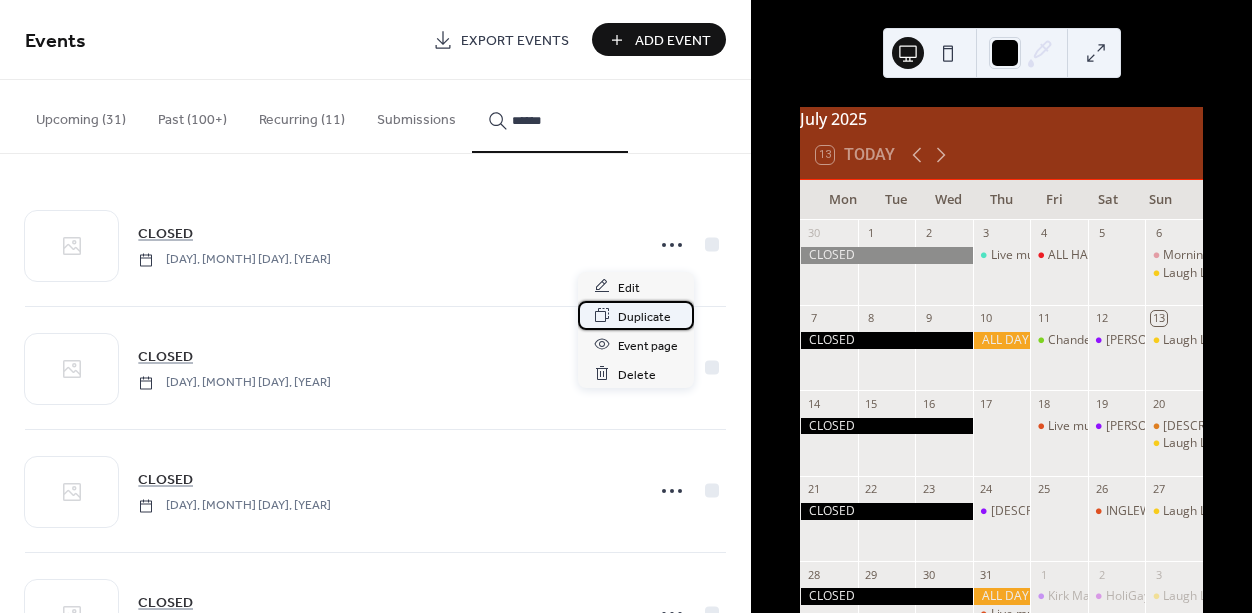 click on "Duplicate" at bounding box center [644, 316] 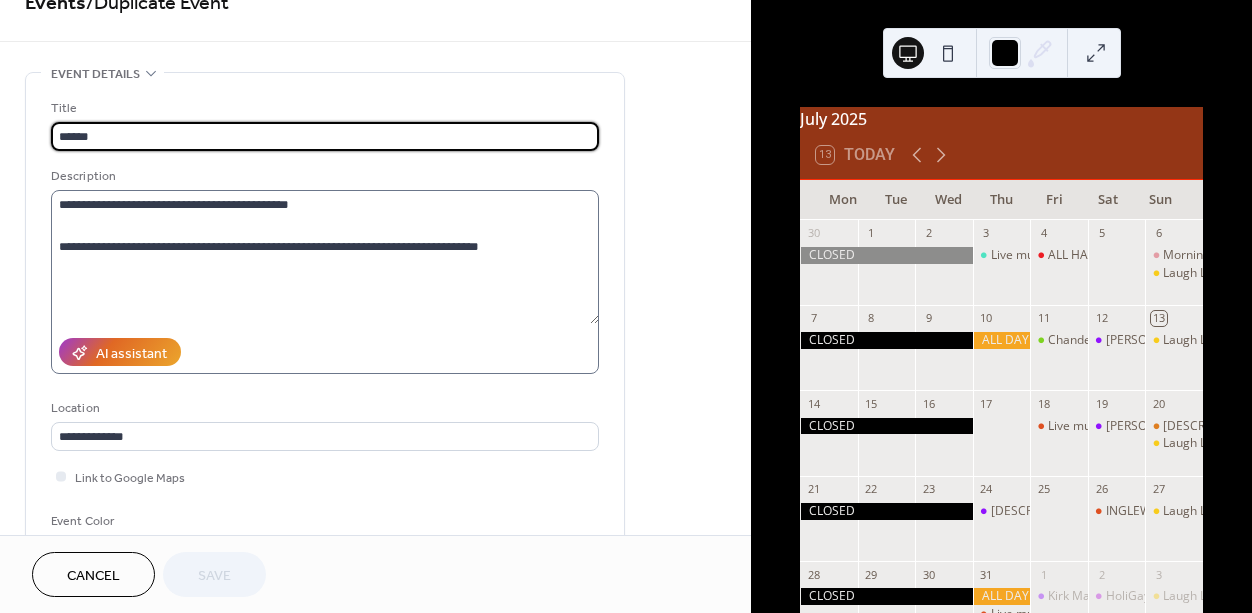 scroll, scrollTop: 39, scrollLeft: 0, axis: vertical 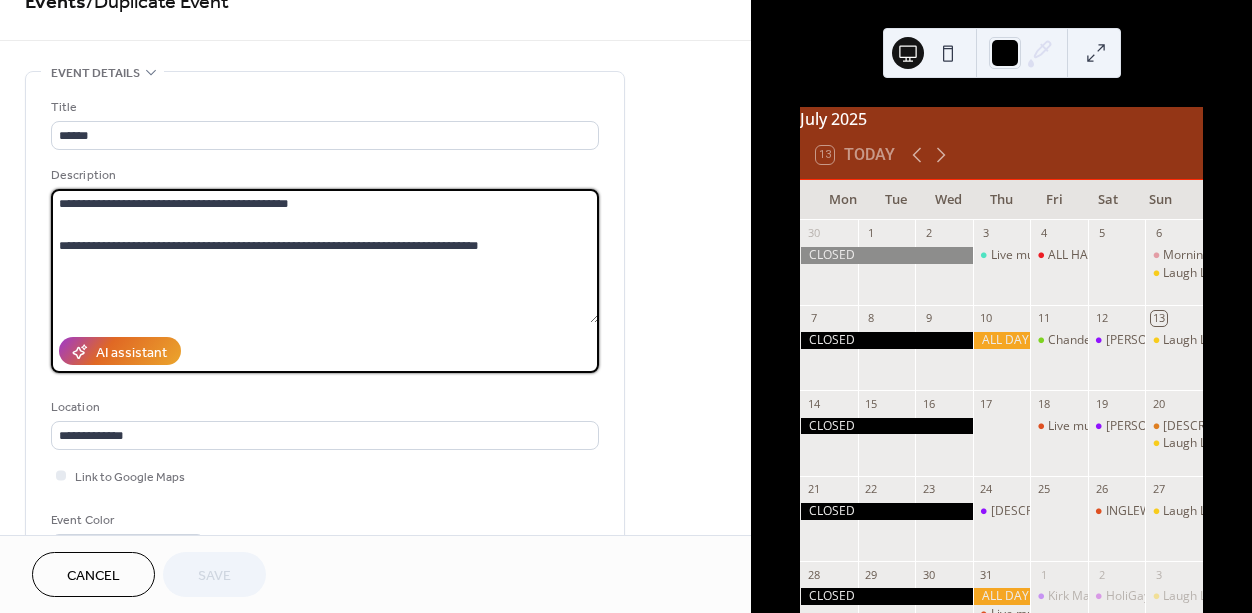 drag, startPoint x: 339, startPoint y: 213, endPoint x: 159, endPoint y: 213, distance: 180 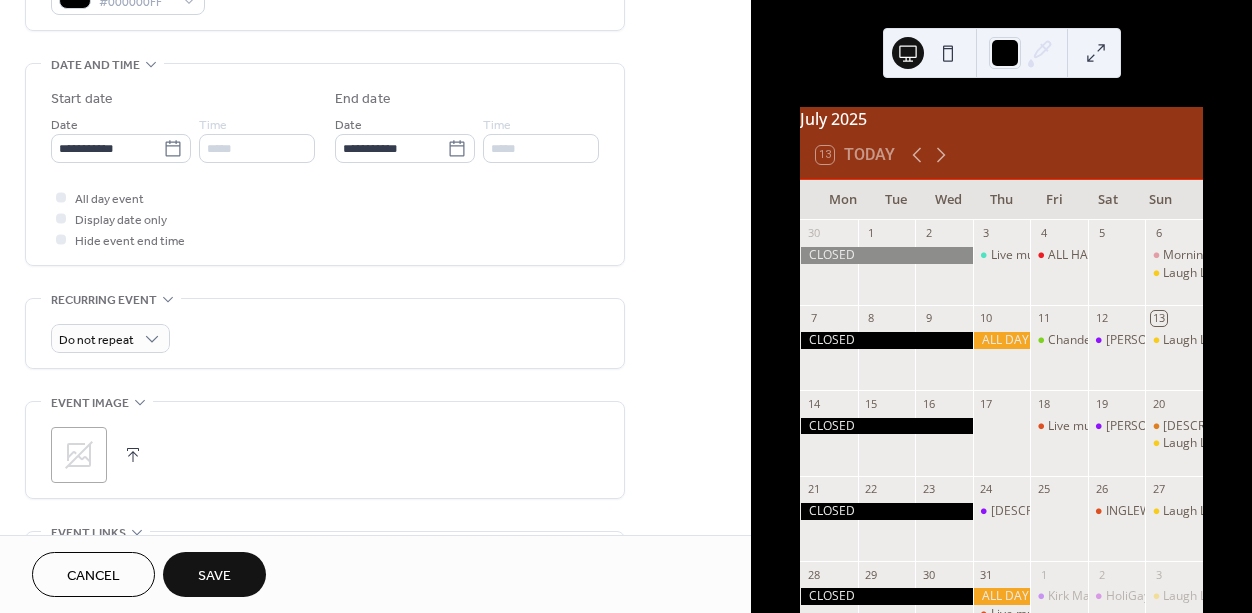 scroll, scrollTop: 604, scrollLeft: 0, axis: vertical 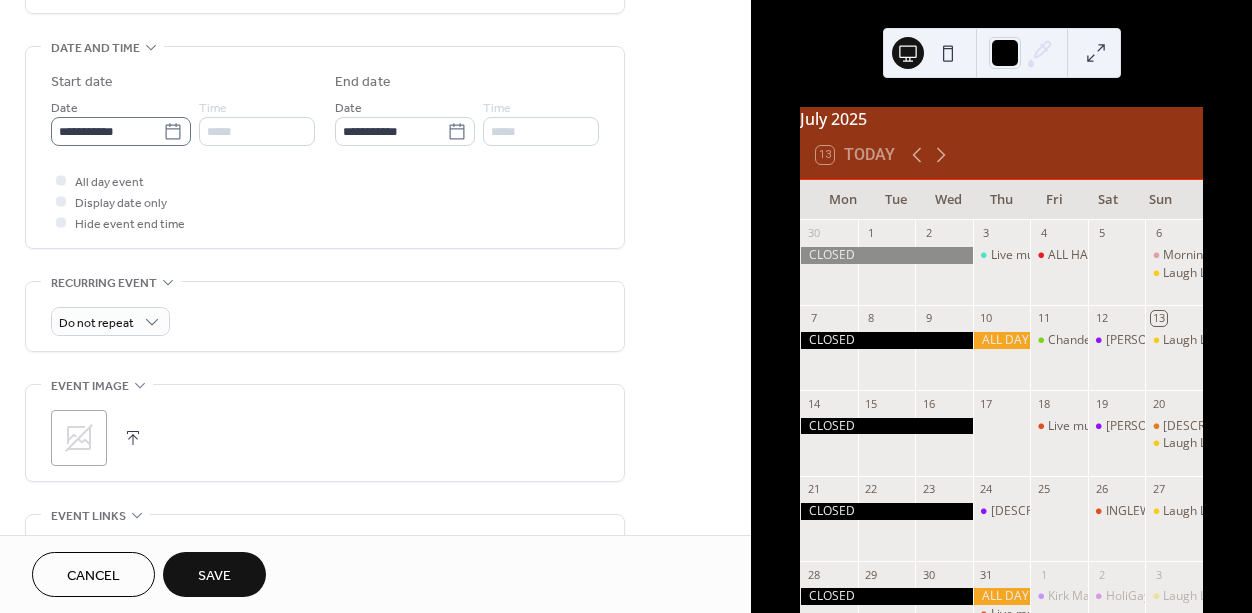 type on "**********" 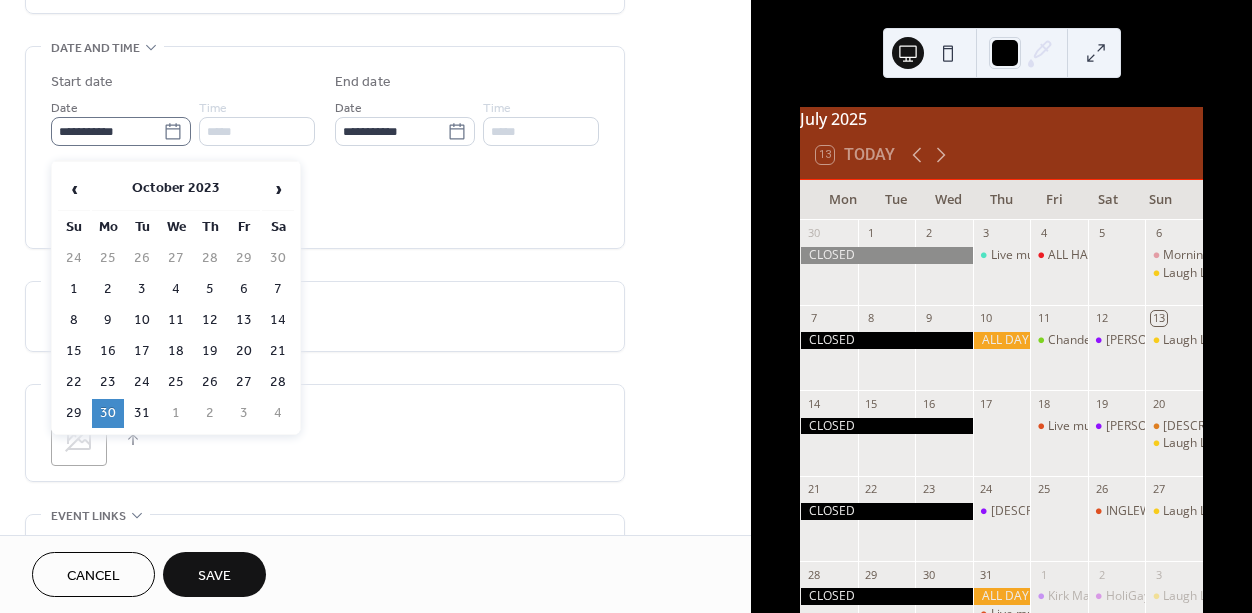 click 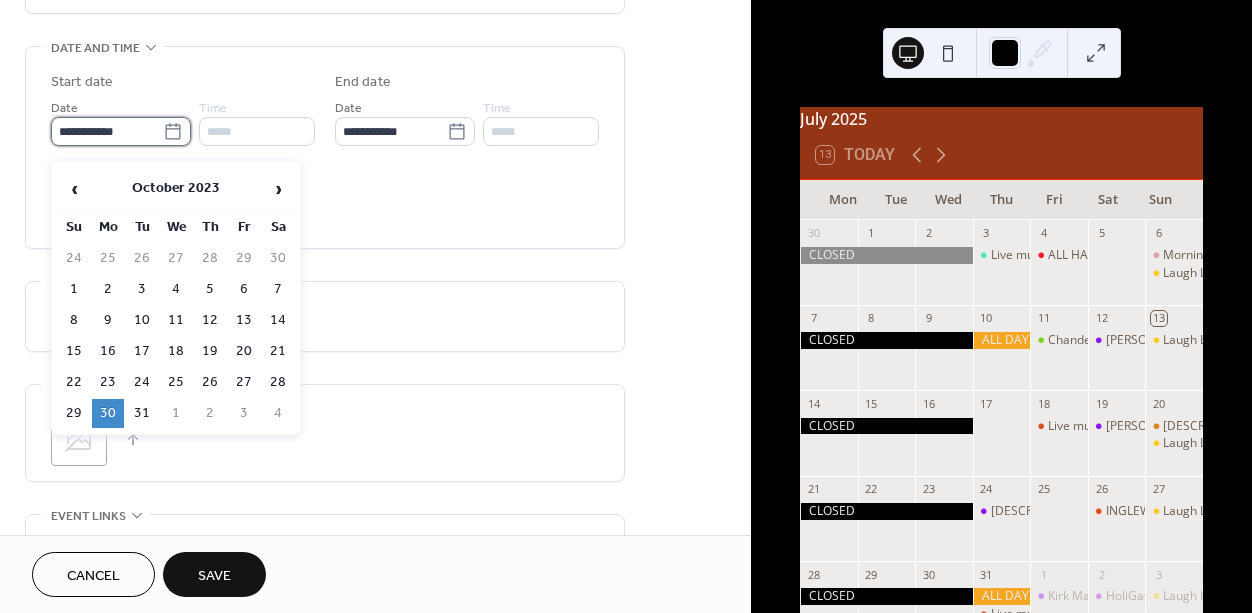 click on "**********" at bounding box center (107, 131) 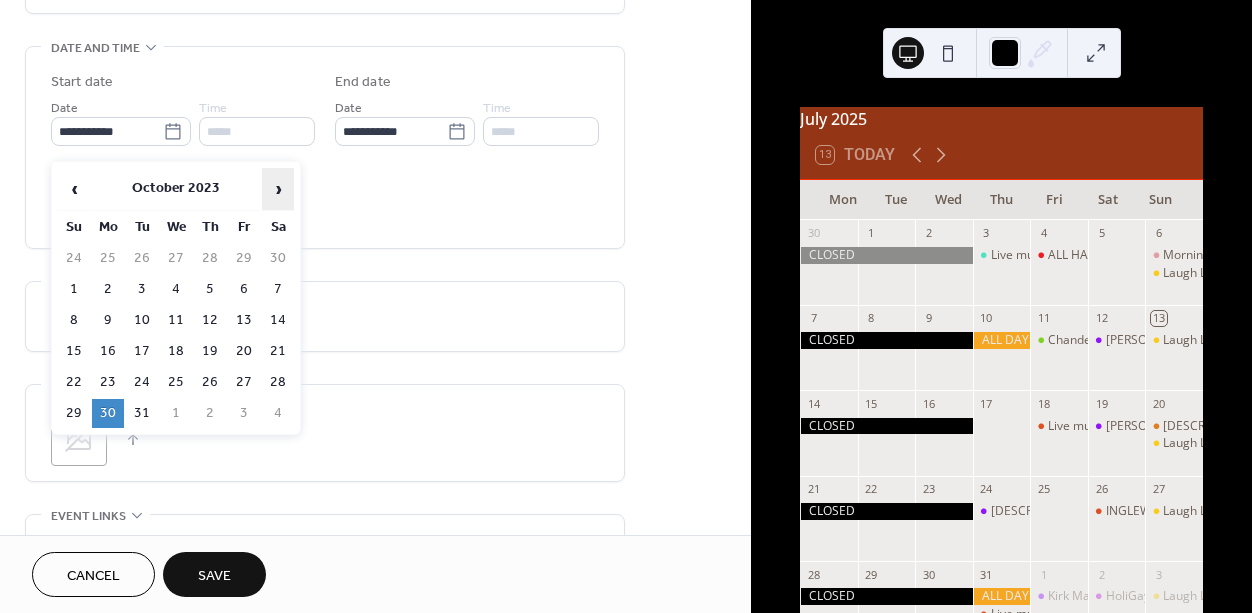 click on "›" at bounding box center [278, 189] 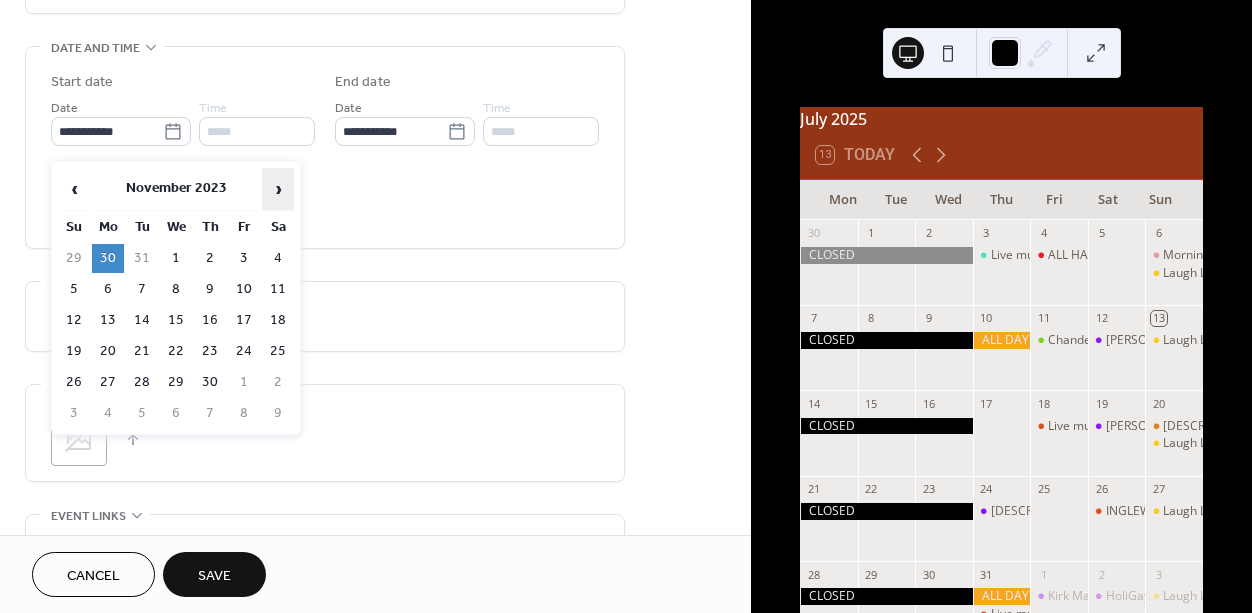 click on "›" at bounding box center (278, 189) 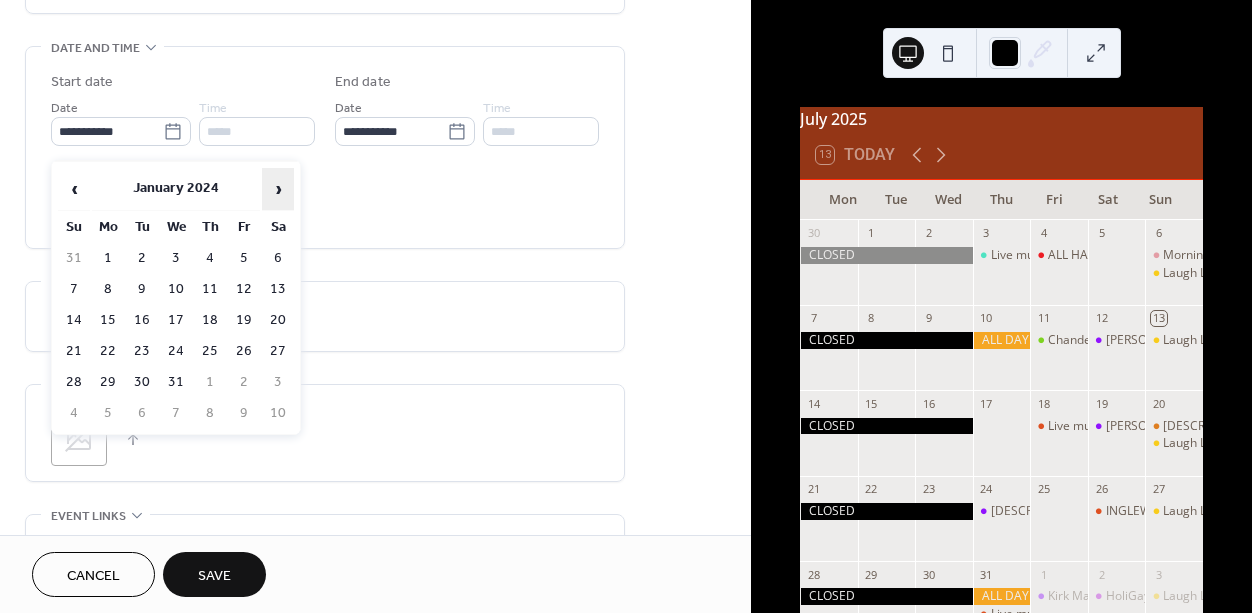 click on "›" at bounding box center (278, 189) 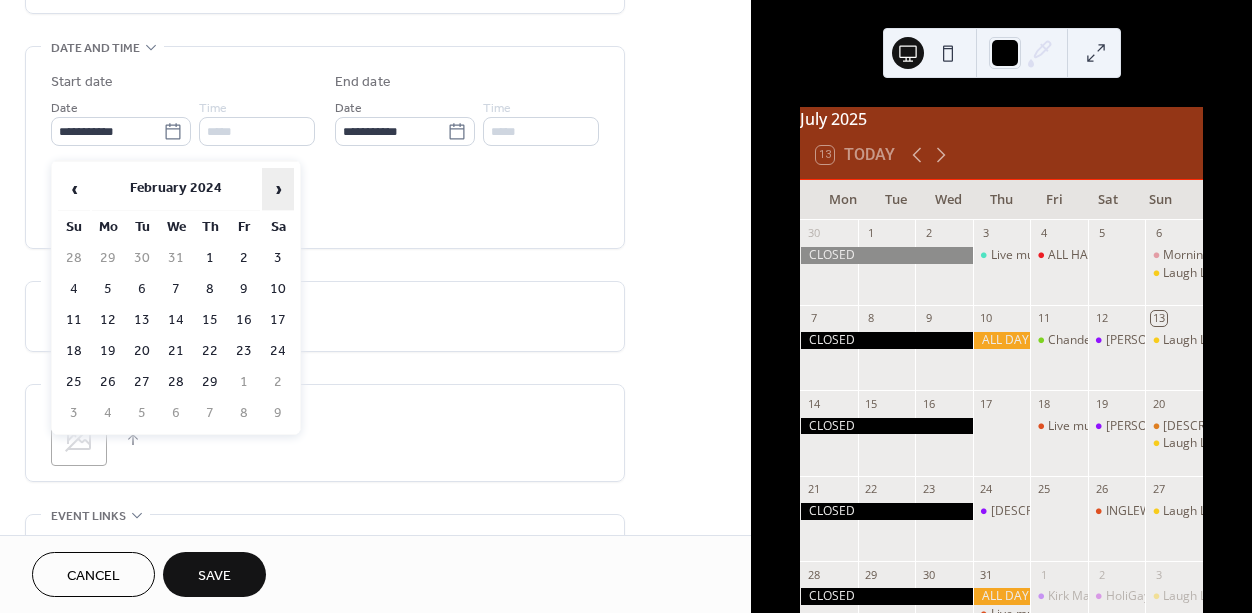 click on "›" at bounding box center (278, 189) 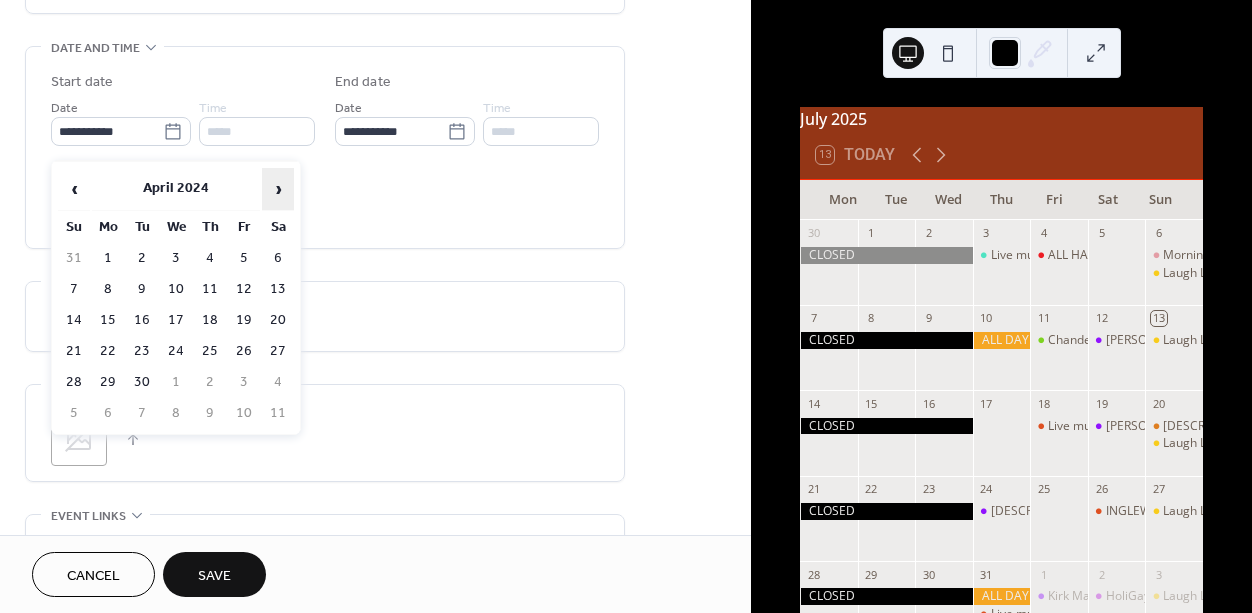 click on "›" at bounding box center [278, 189] 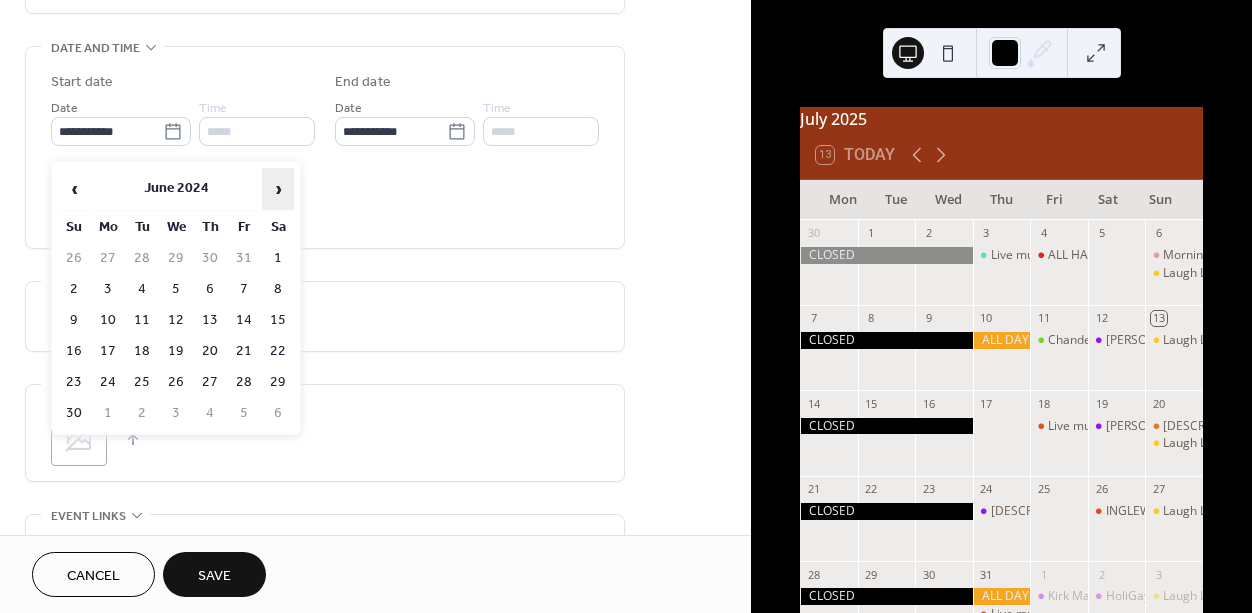 click on "›" at bounding box center [278, 189] 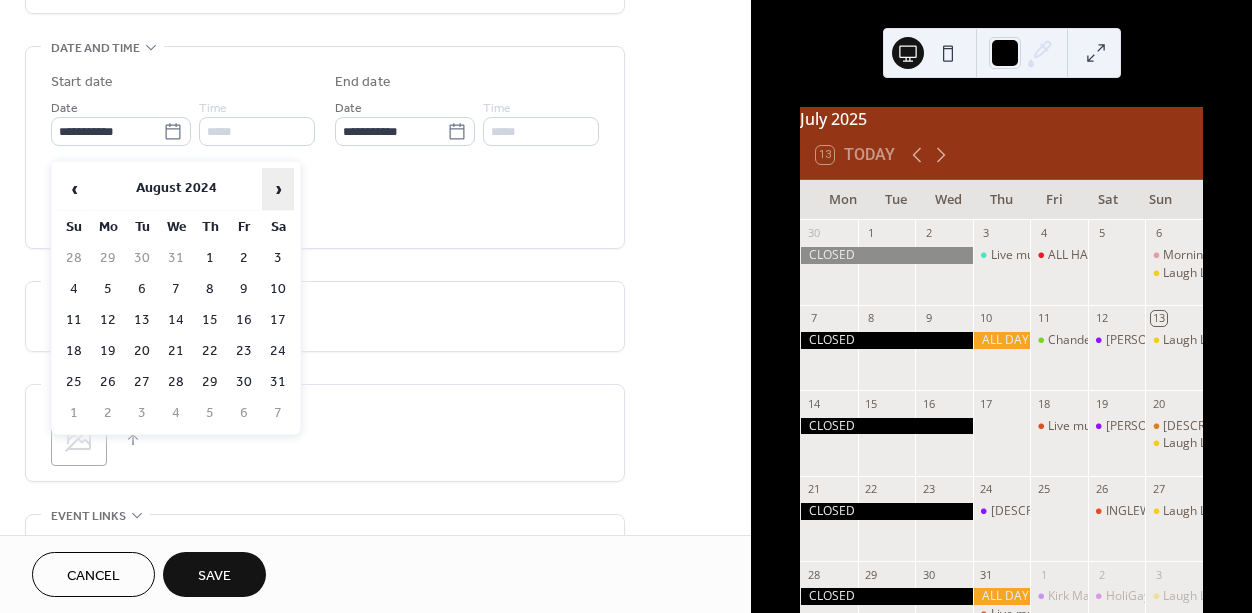 click on "›" at bounding box center [278, 189] 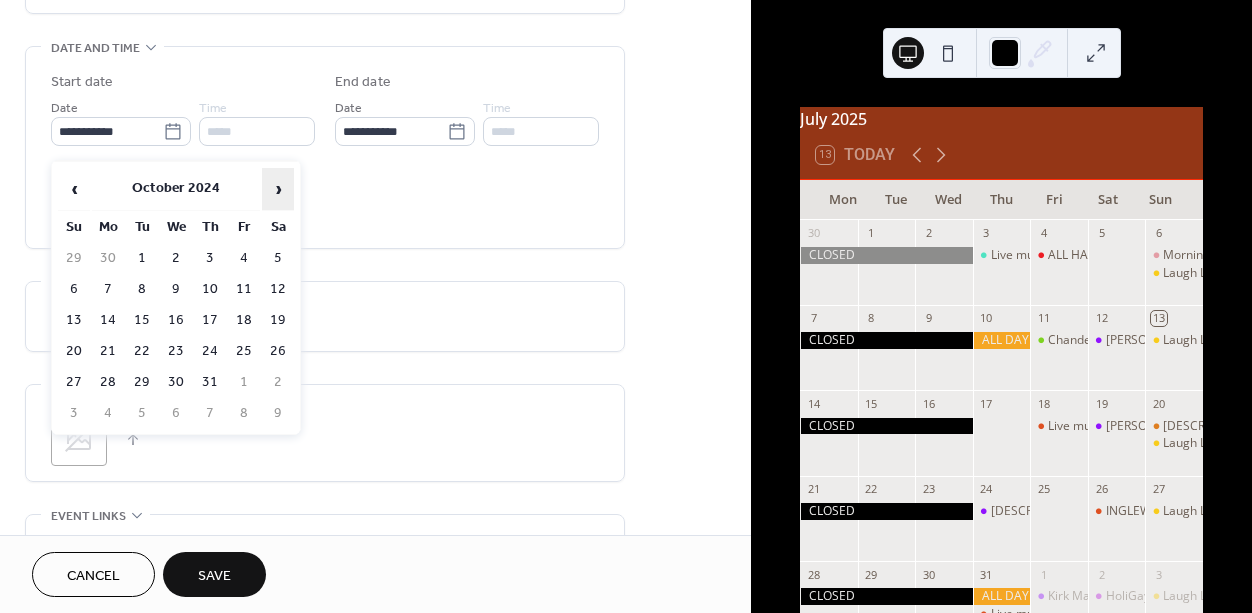 click on "›" at bounding box center [278, 189] 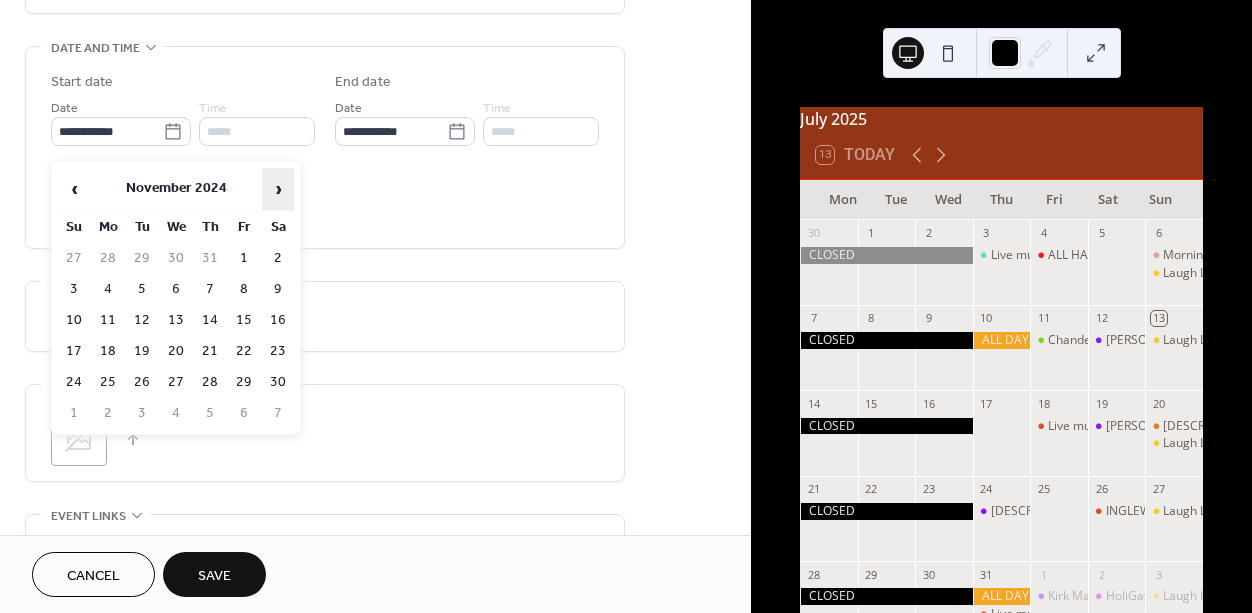 click on "›" at bounding box center [278, 189] 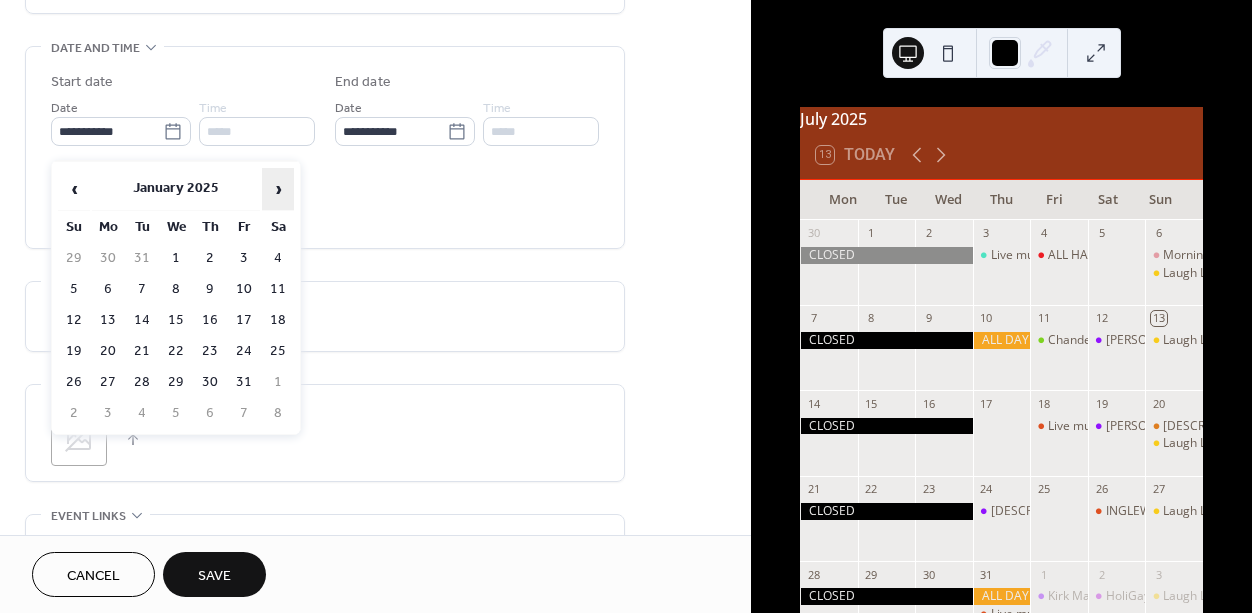 click on "›" at bounding box center [278, 189] 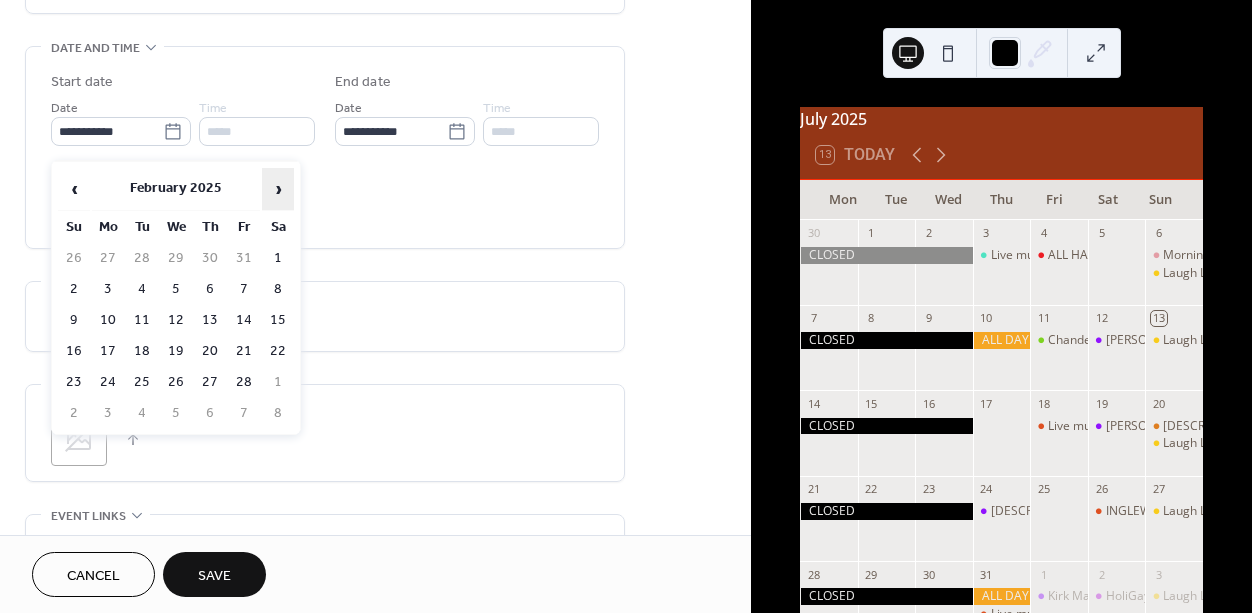 click on "›" at bounding box center [278, 189] 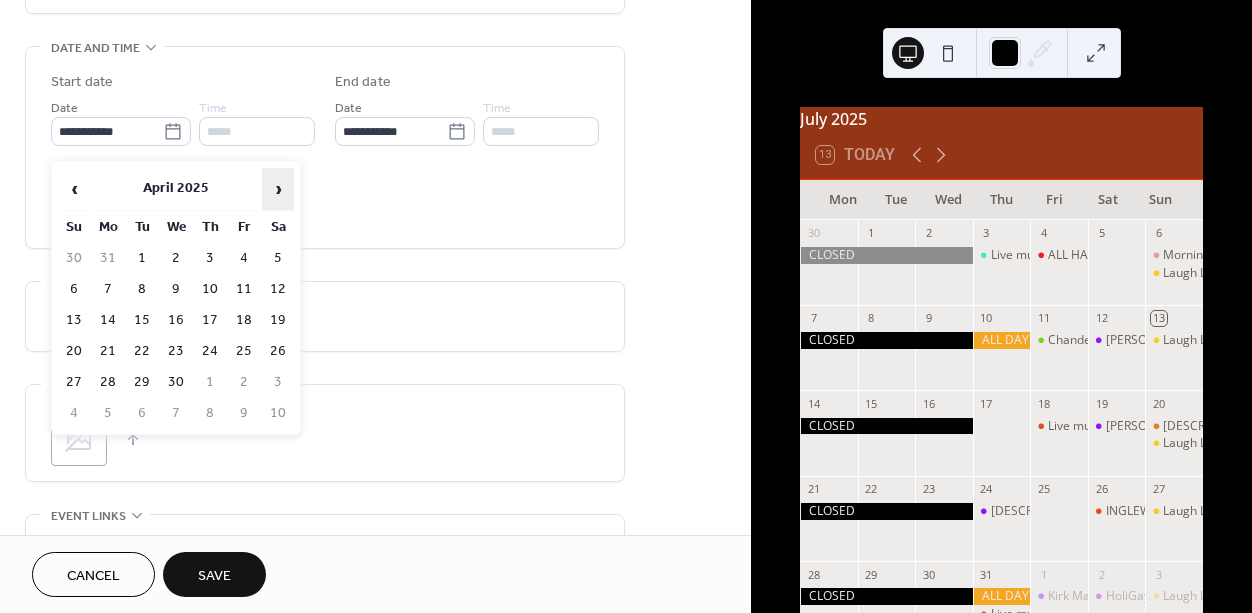 click on "›" at bounding box center [278, 189] 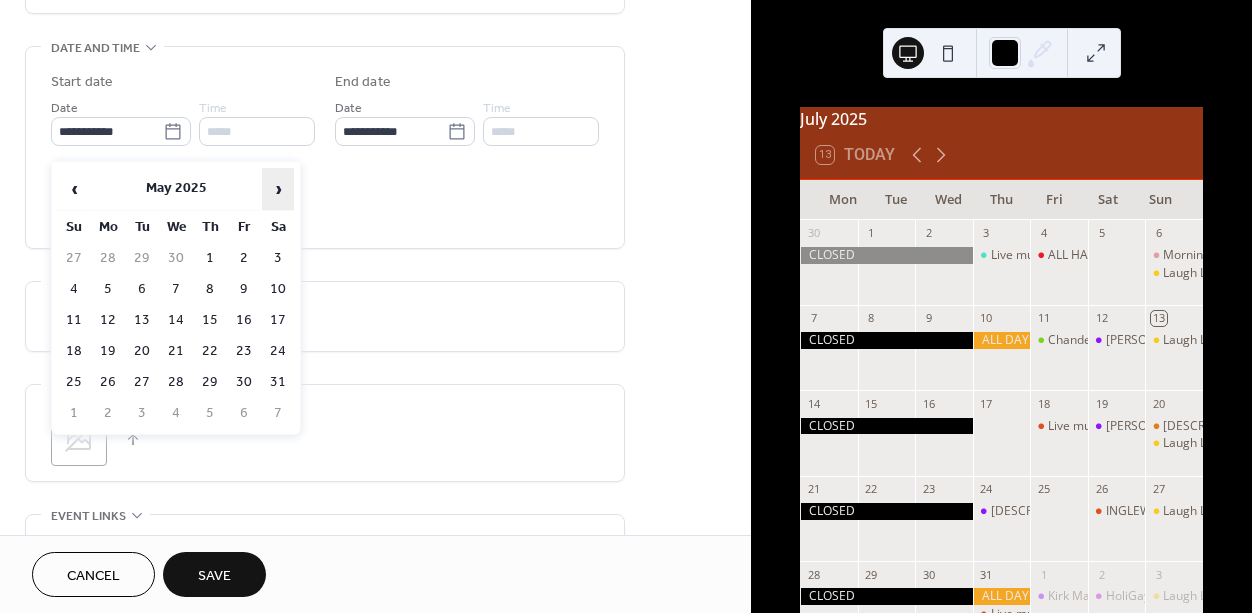 click on "›" at bounding box center [278, 189] 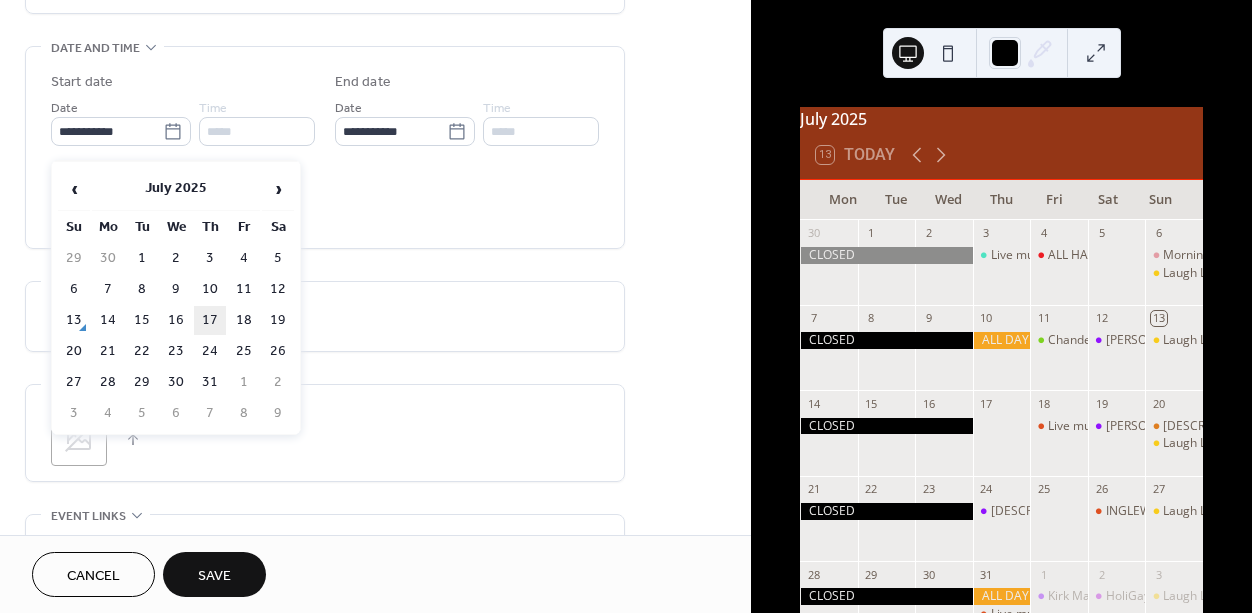 click on "17" at bounding box center [210, 320] 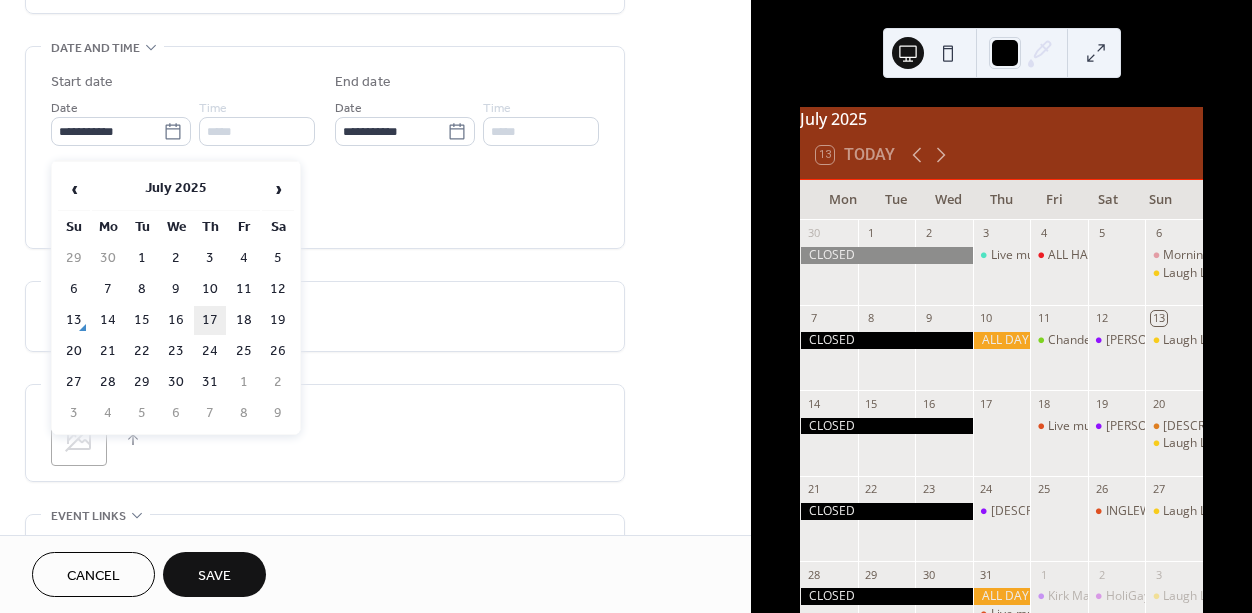 type on "**********" 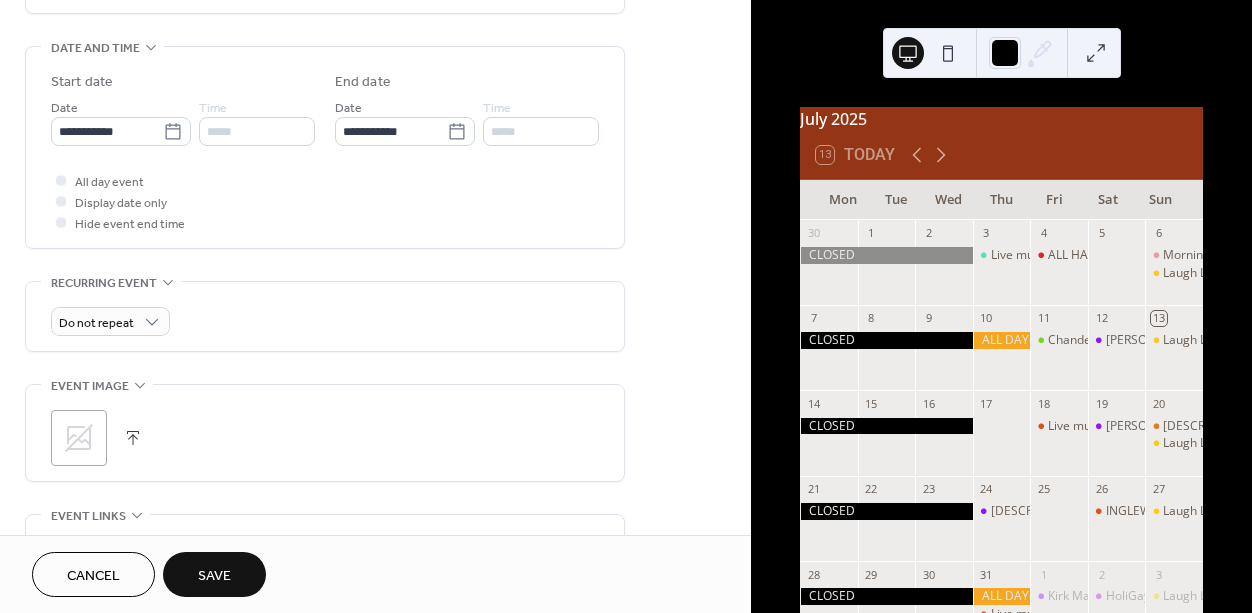 click on "Save" at bounding box center (214, 576) 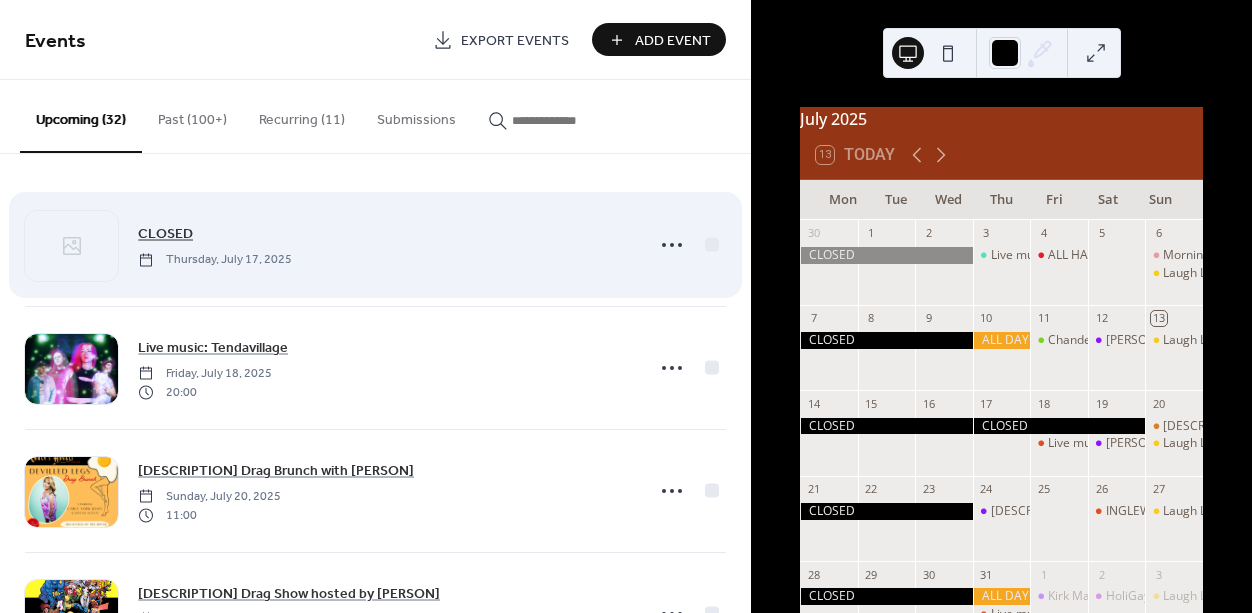 click on "CLOSED" at bounding box center [165, 234] 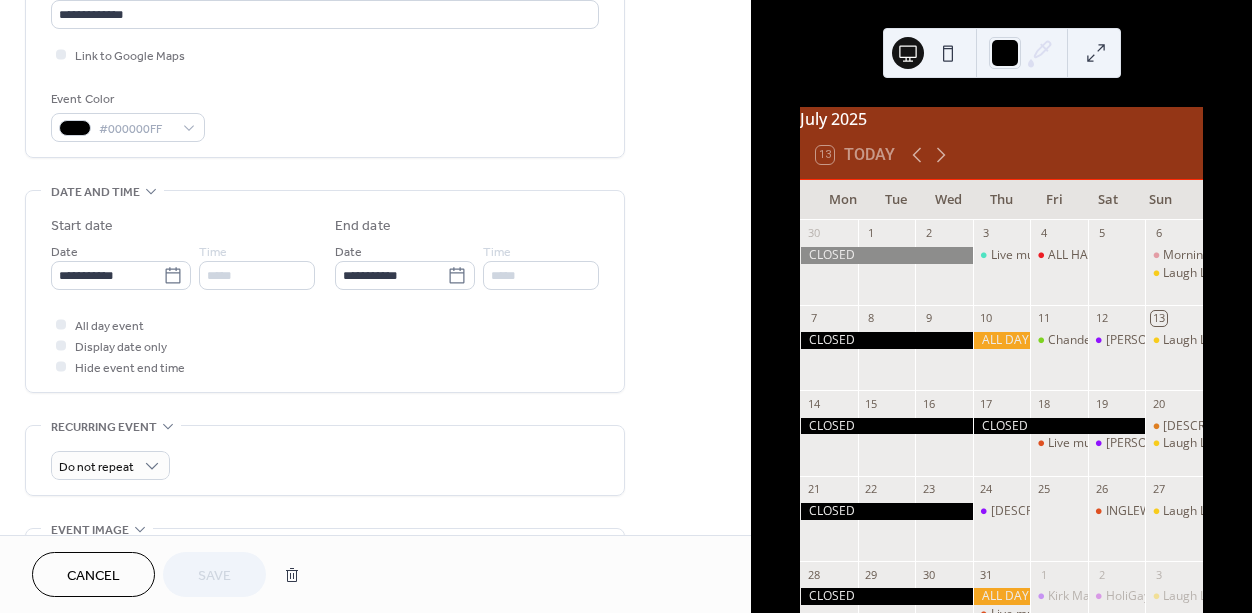 scroll, scrollTop: 478, scrollLeft: 0, axis: vertical 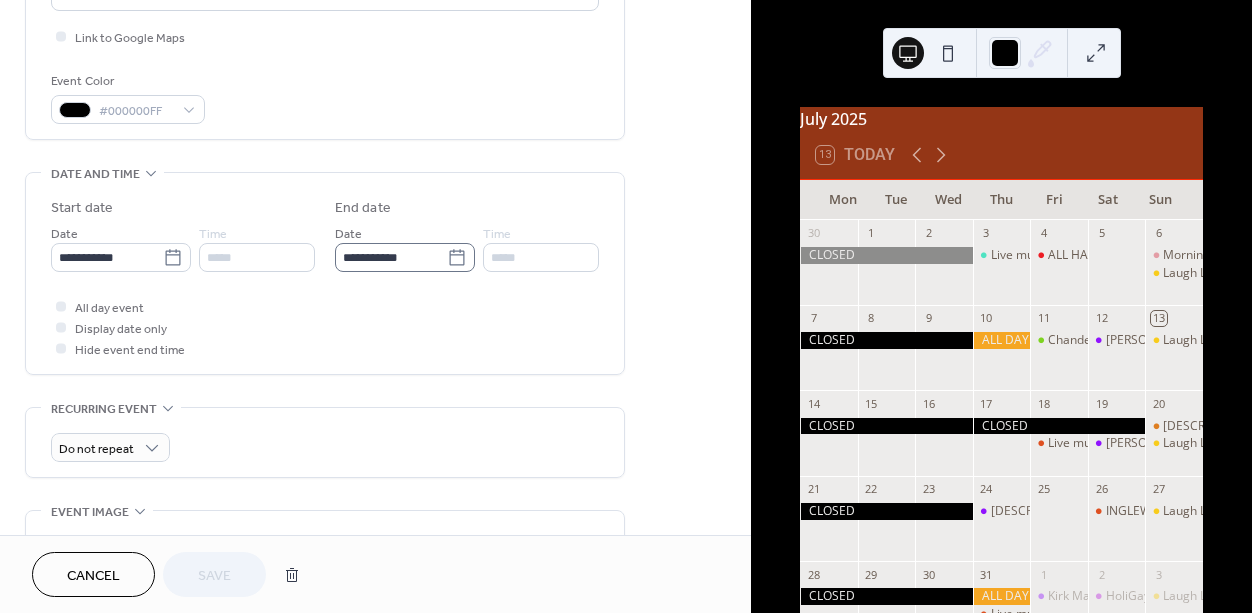 click 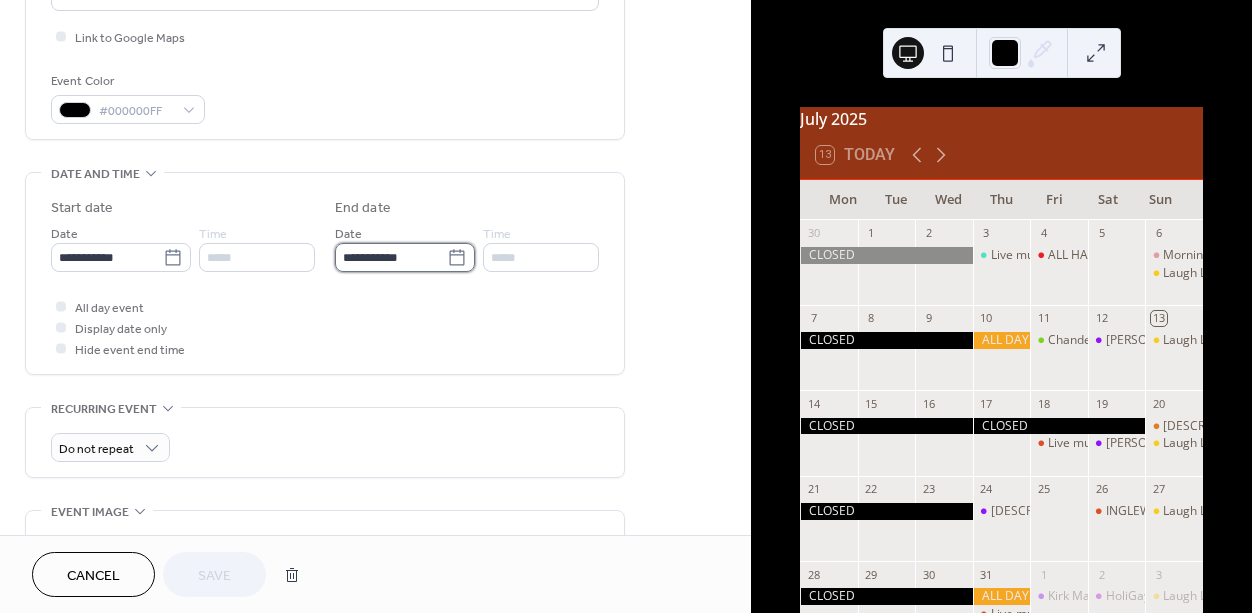 click on "**********" at bounding box center [391, 257] 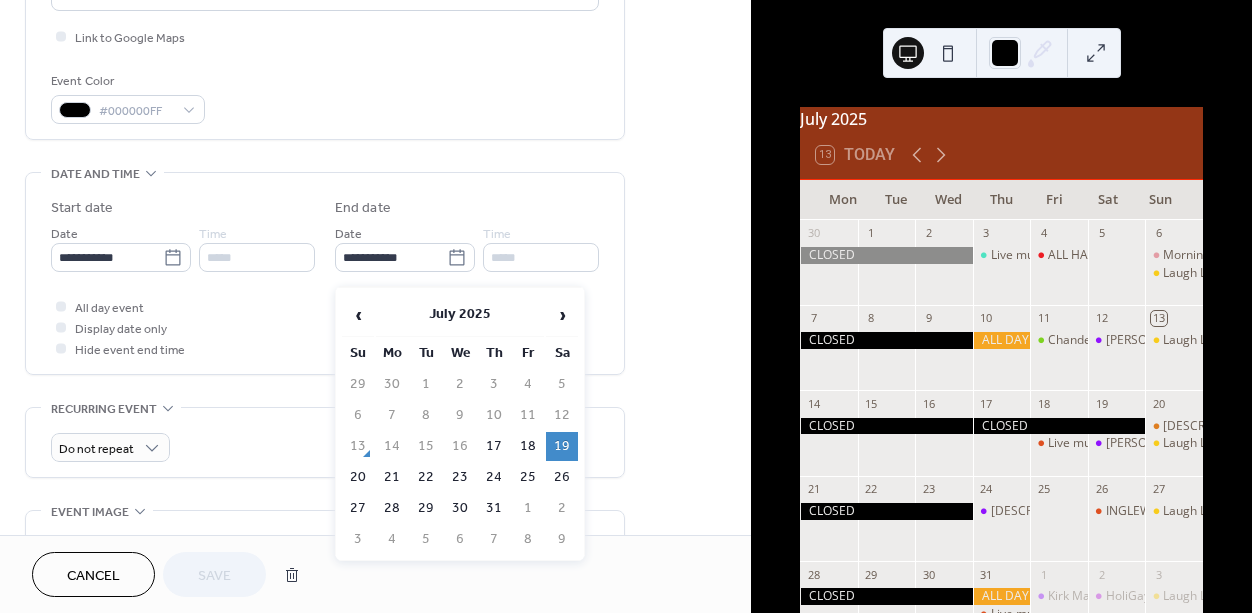click on "‹ July 2025 › Su Mo Tu We Th Fr Sa 29 30 1 2 3 4 5 6 7 8 9 10 11 12 13 14 15 16 17 18 19 20 21 22 23 24 25 26 27 28 29 30 31 1 2 3 4 5 6 7 8 9" at bounding box center [460, 424] 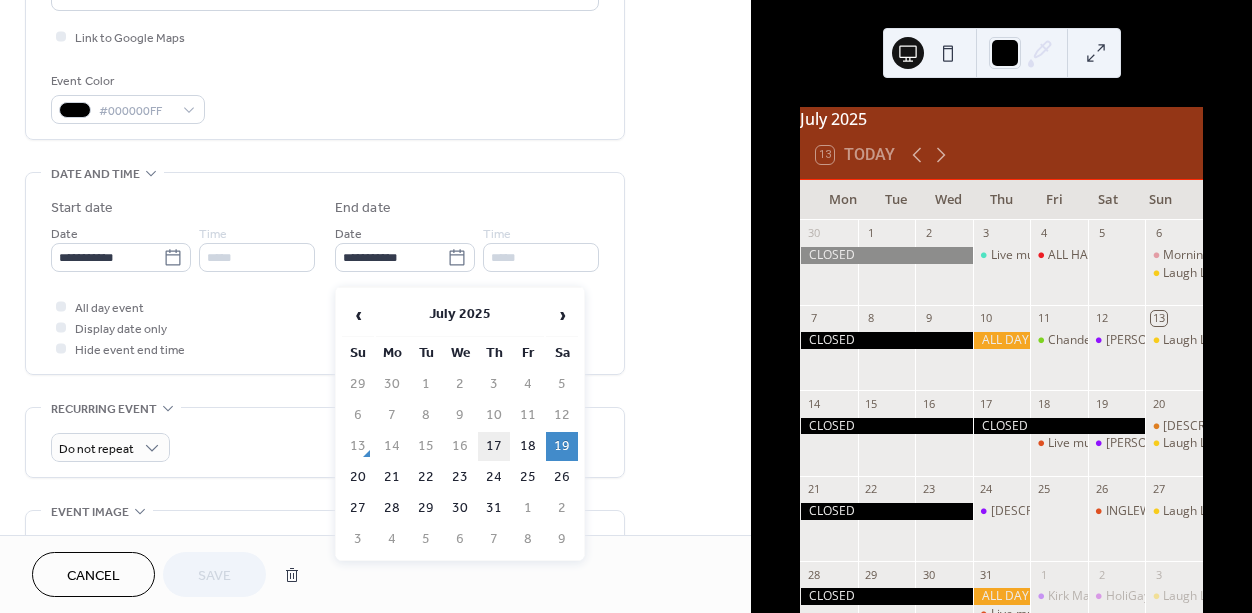 click on "17" at bounding box center (494, 446) 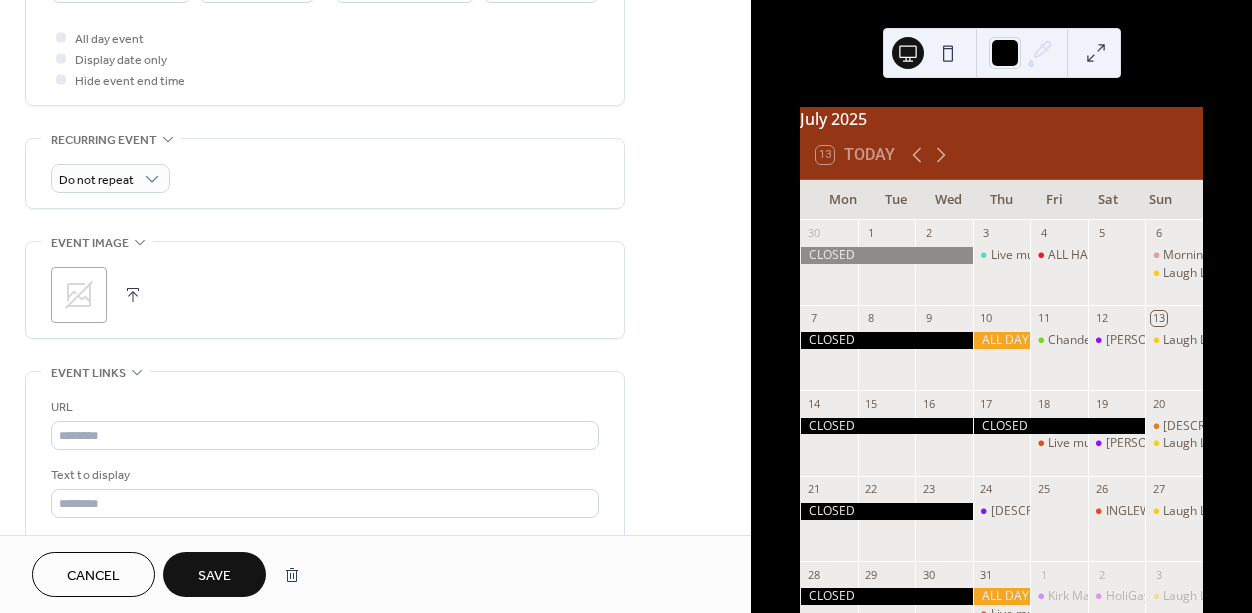 scroll, scrollTop: 748, scrollLeft: 0, axis: vertical 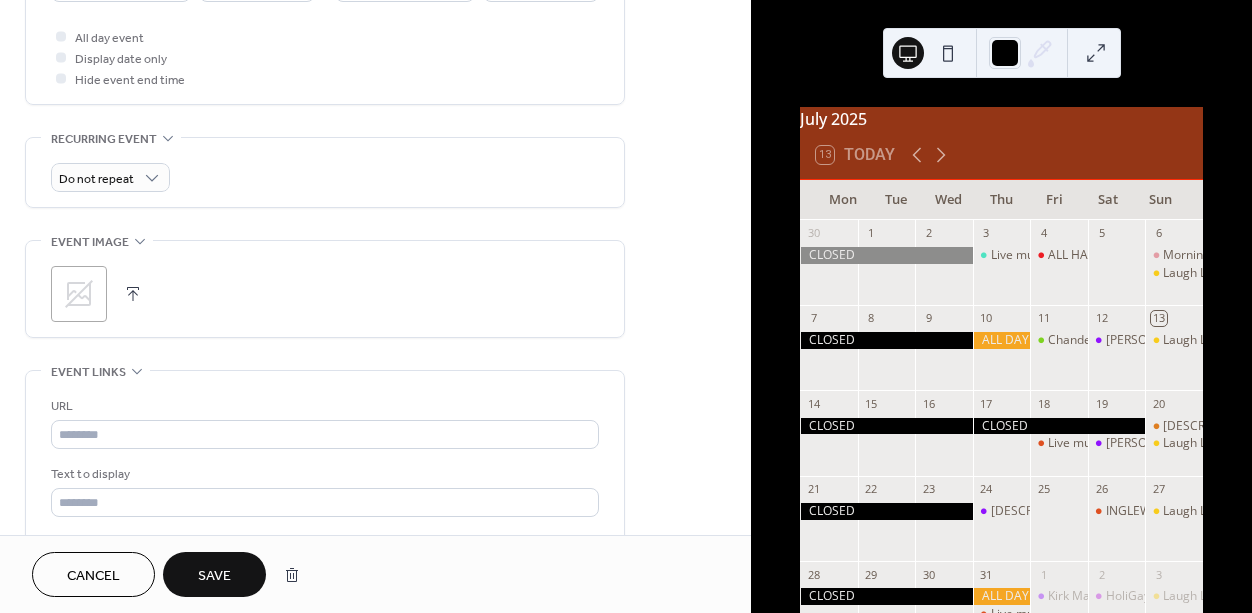click on "Save" at bounding box center [214, 574] 